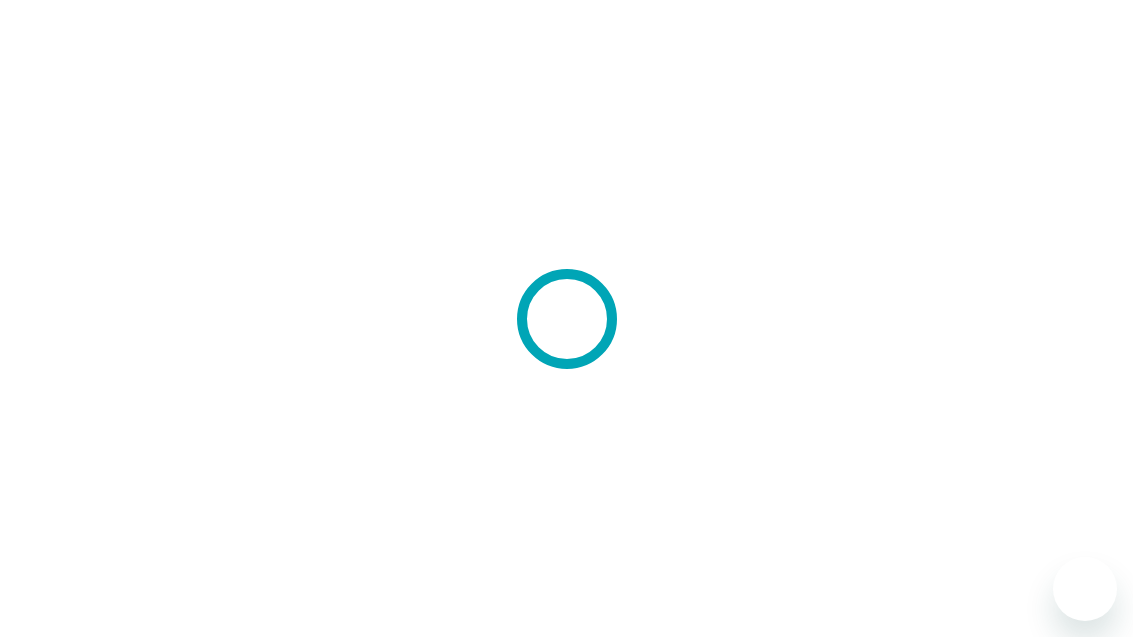 scroll, scrollTop: 0, scrollLeft: 0, axis: both 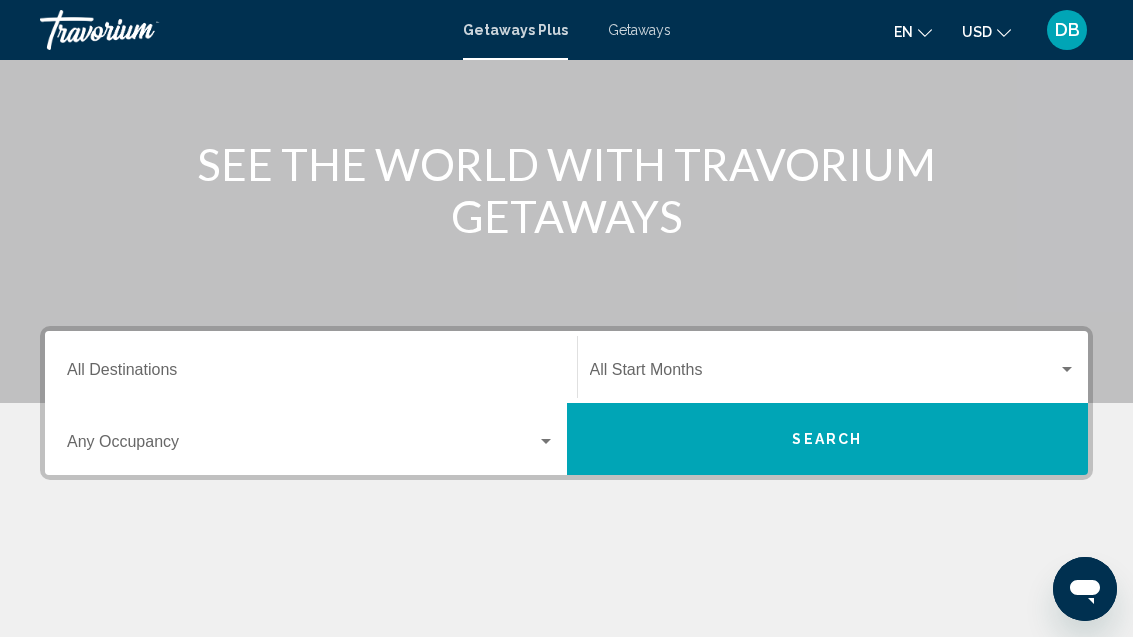 click on "Destination All Destinations" at bounding box center [311, 374] 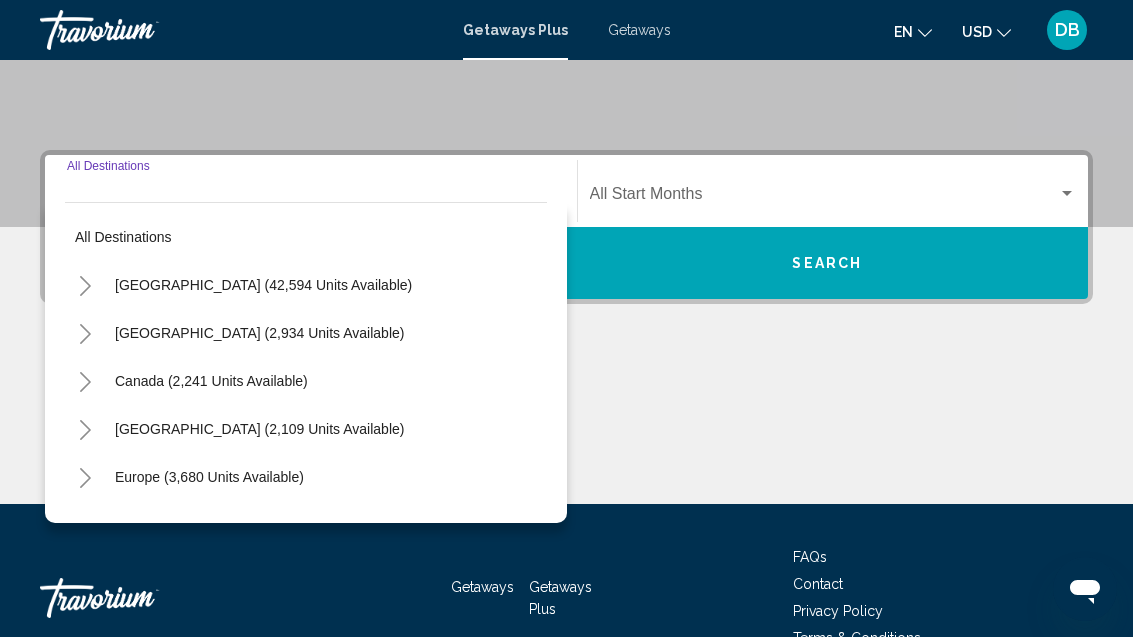 scroll, scrollTop: 421, scrollLeft: 0, axis: vertical 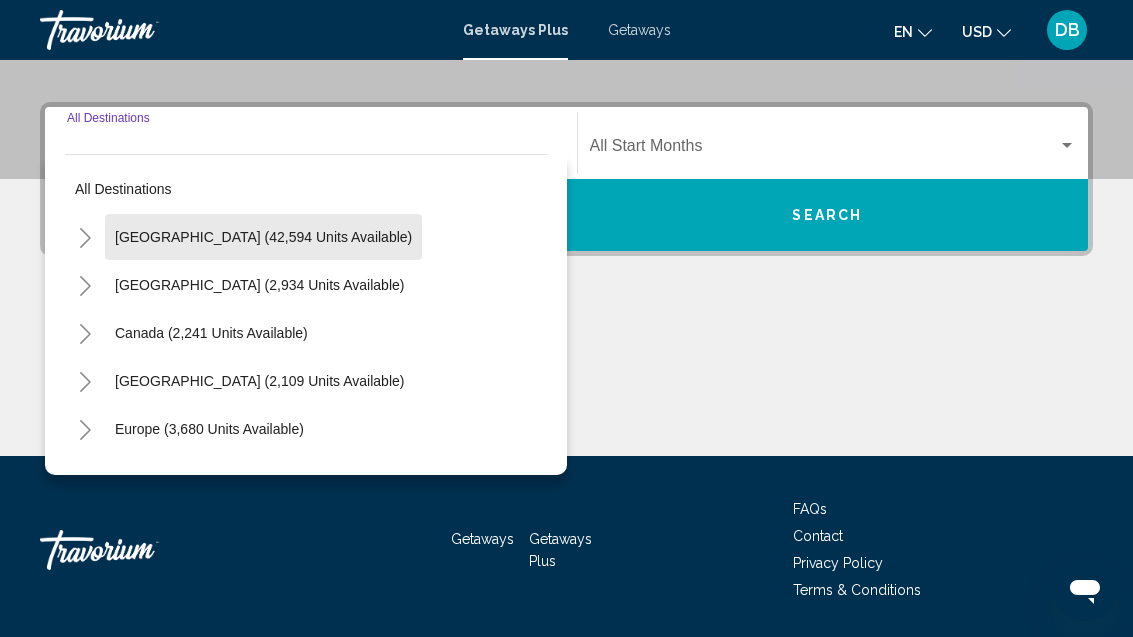click on "[GEOGRAPHIC_DATA] (42,594 units available)" at bounding box center (259, 285) 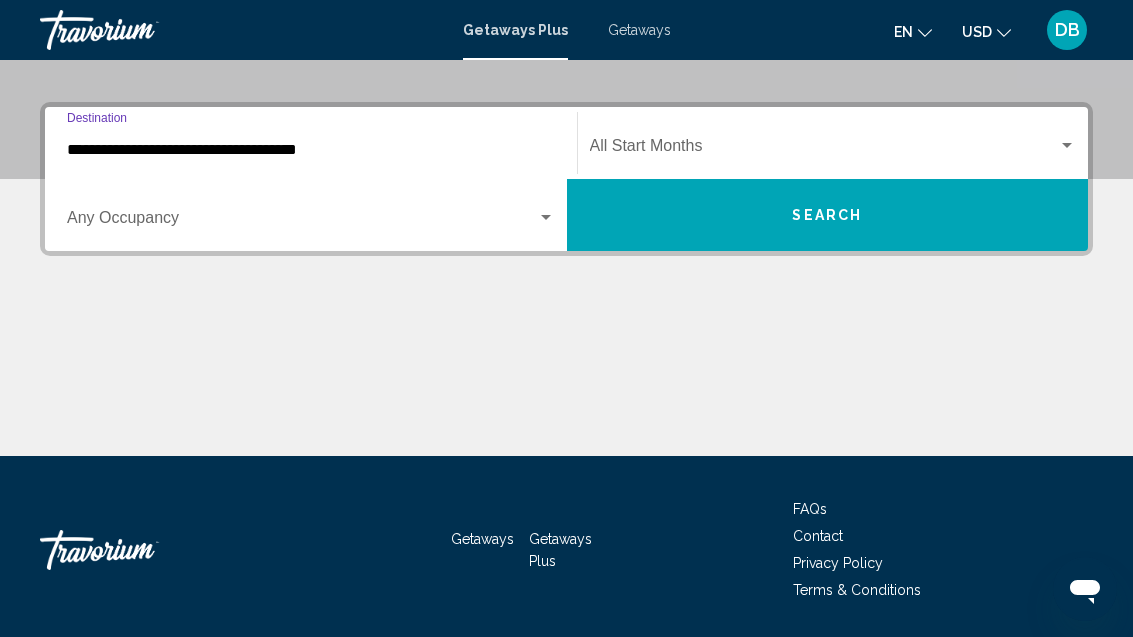 click at bounding box center (824, 150) 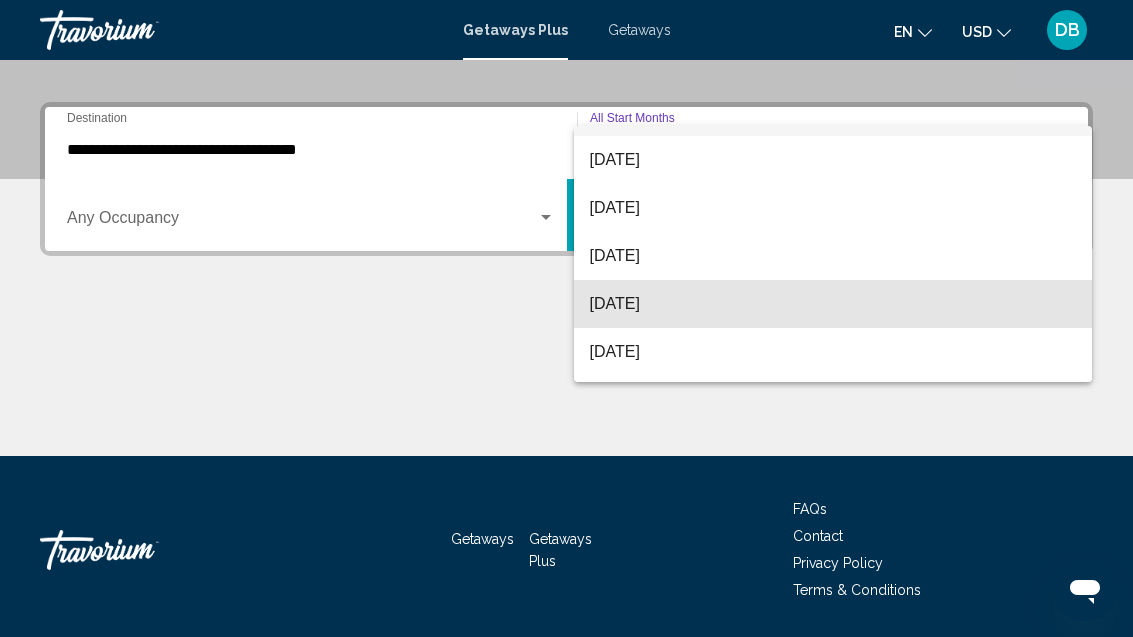 scroll, scrollTop: 35, scrollLeft: 0, axis: vertical 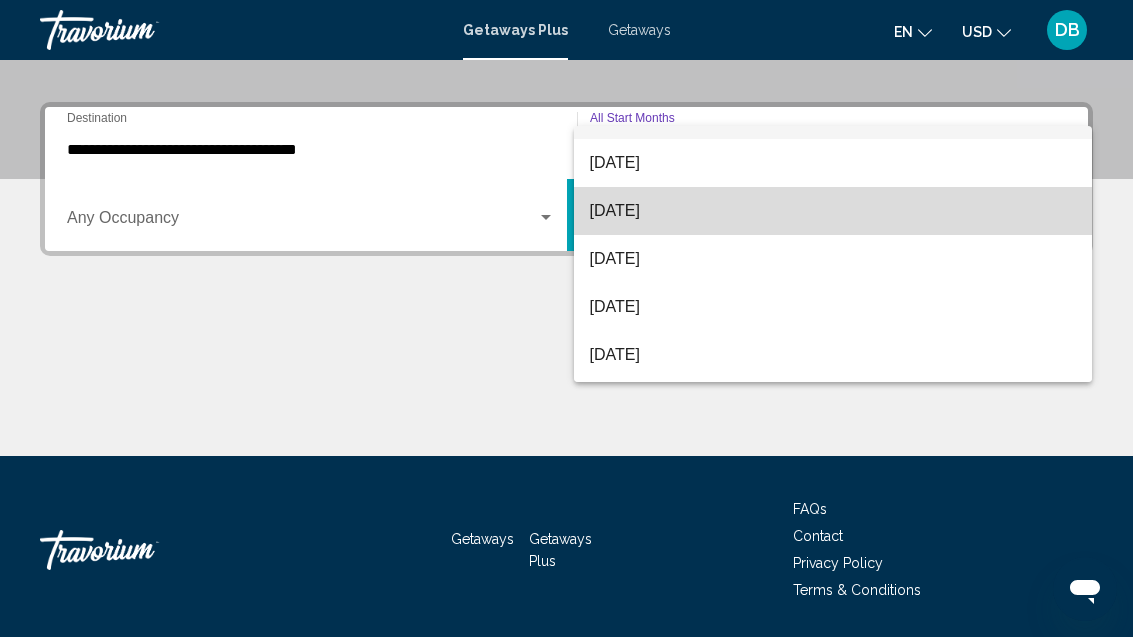 click on "[DATE]" at bounding box center [833, 211] 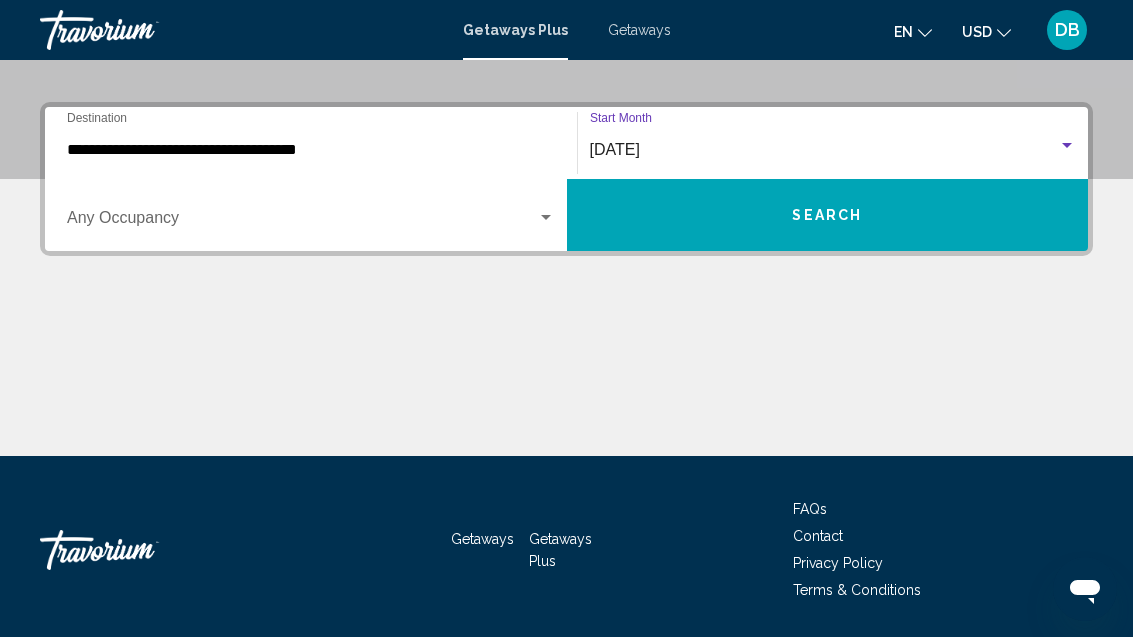 click on "**********" at bounding box center (311, 150) 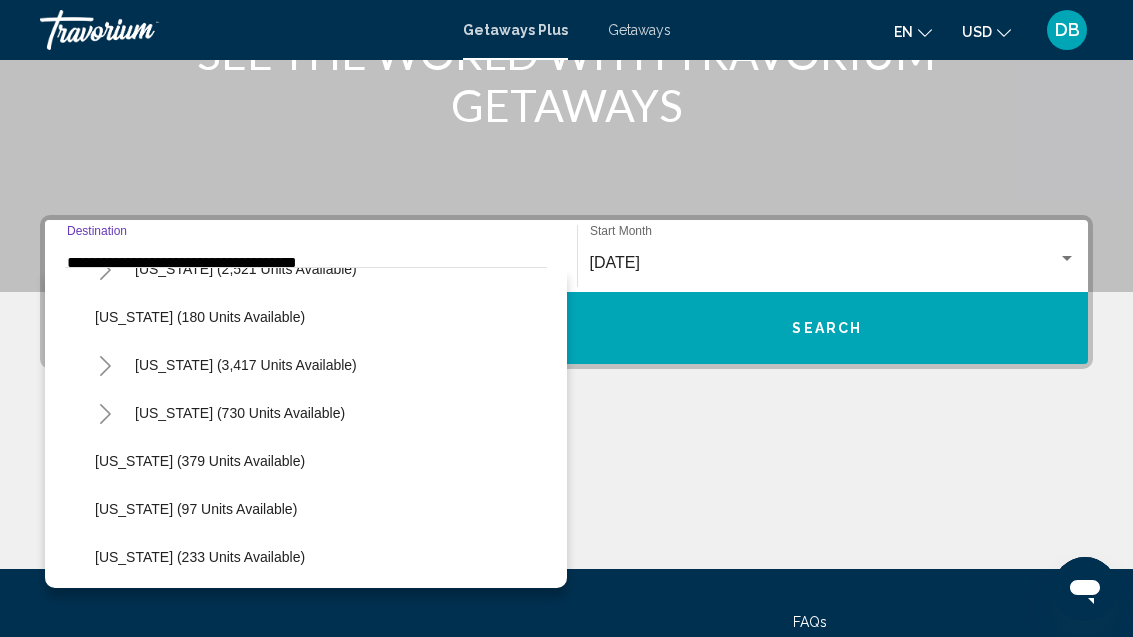 scroll, scrollTop: 994, scrollLeft: 0, axis: vertical 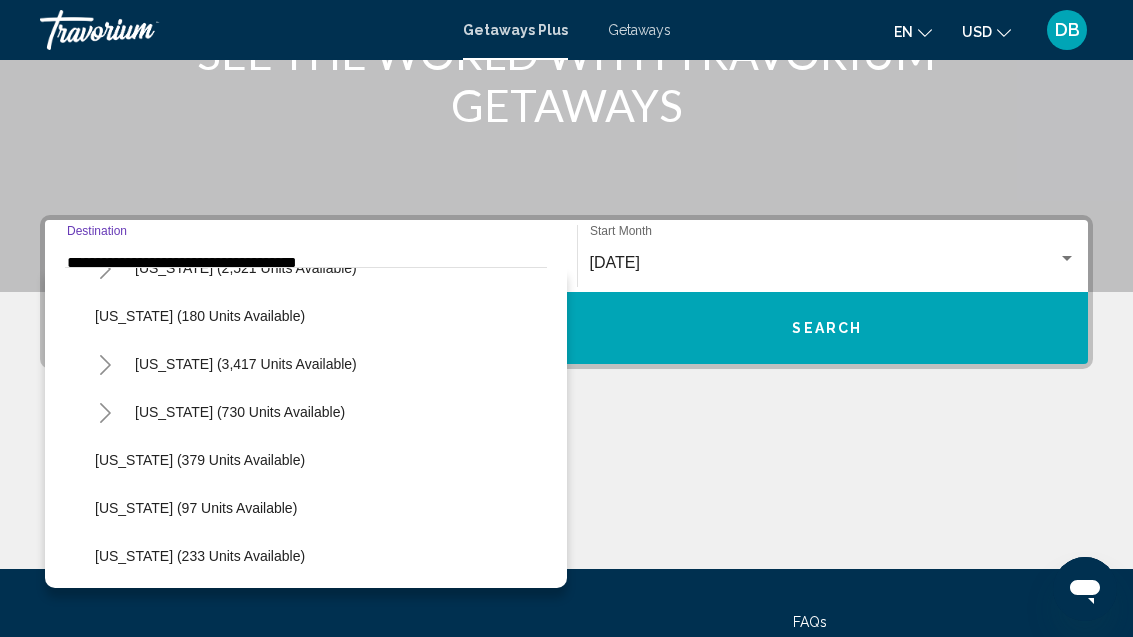 click on "[US_STATE] (3,417 units available)" 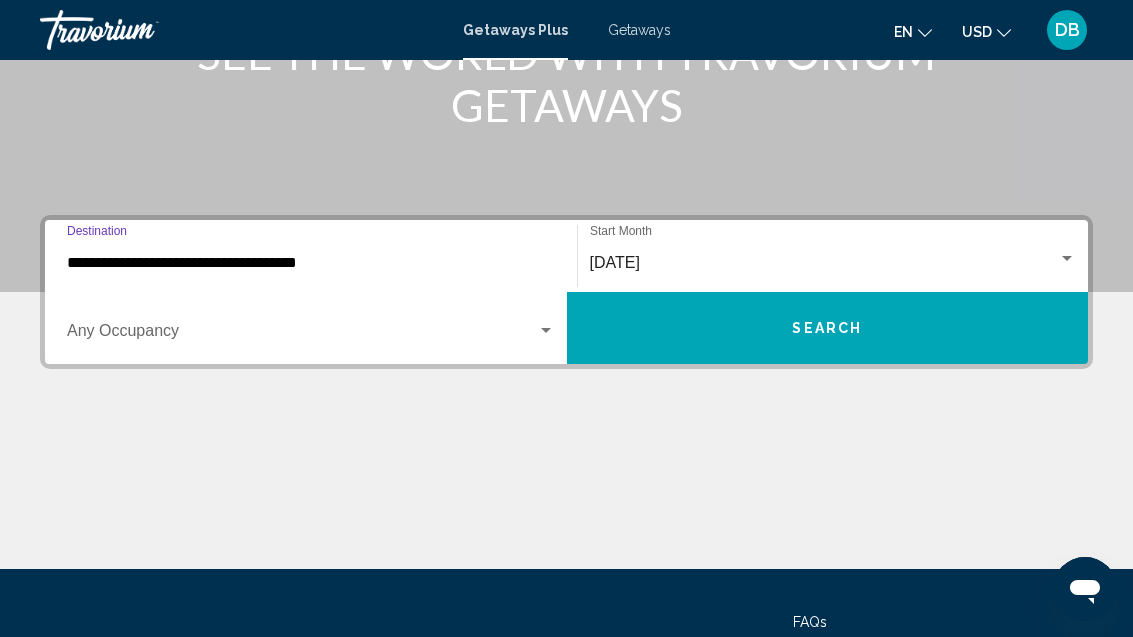type on "**********" 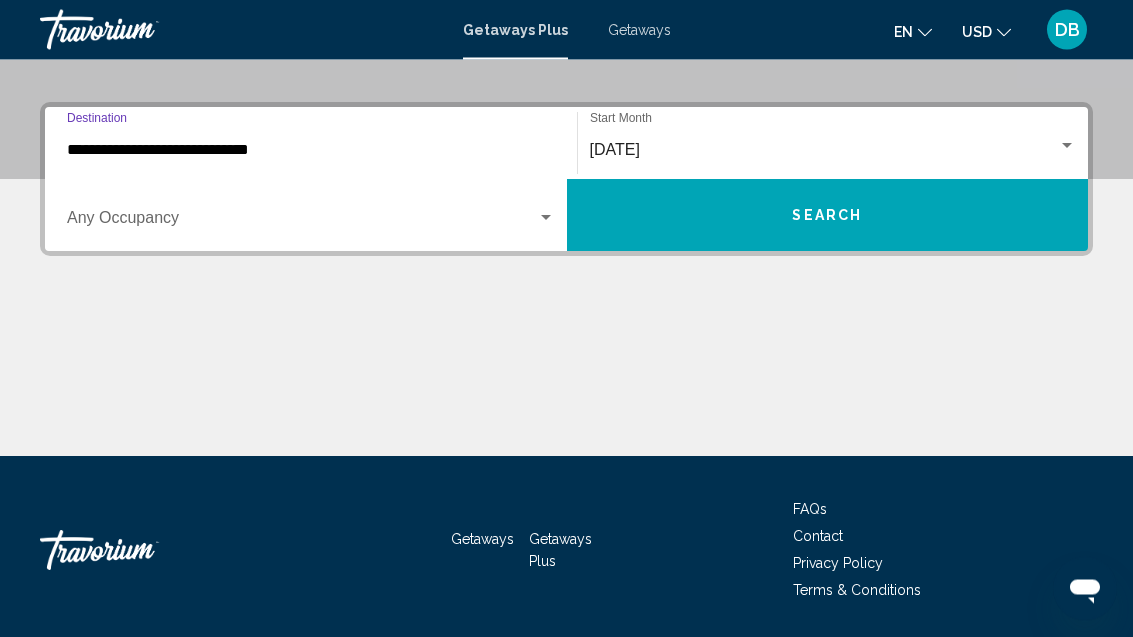 scroll, scrollTop: 421, scrollLeft: 0, axis: vertical 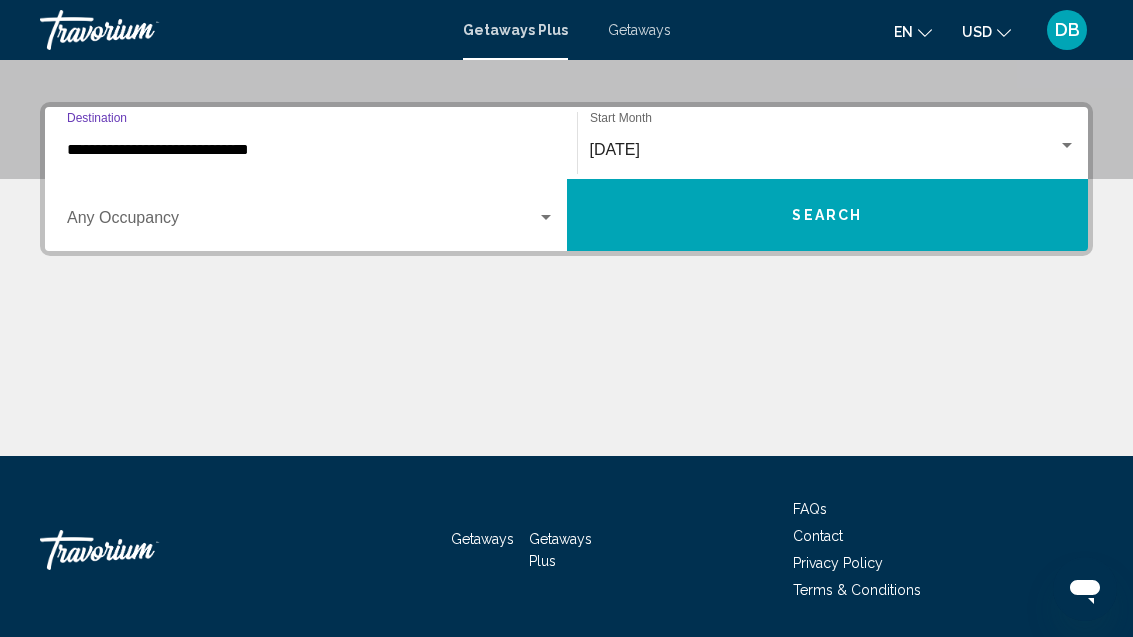 click at bounding box center [302, 222] 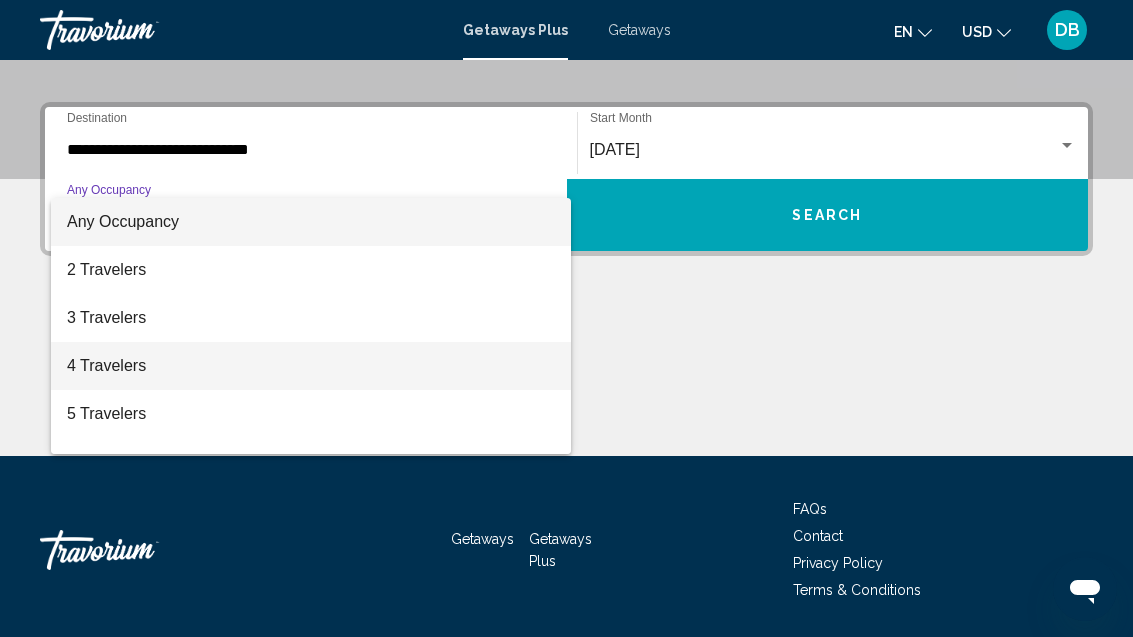 click on "4 Travelers" at bounding box center (311, 366) 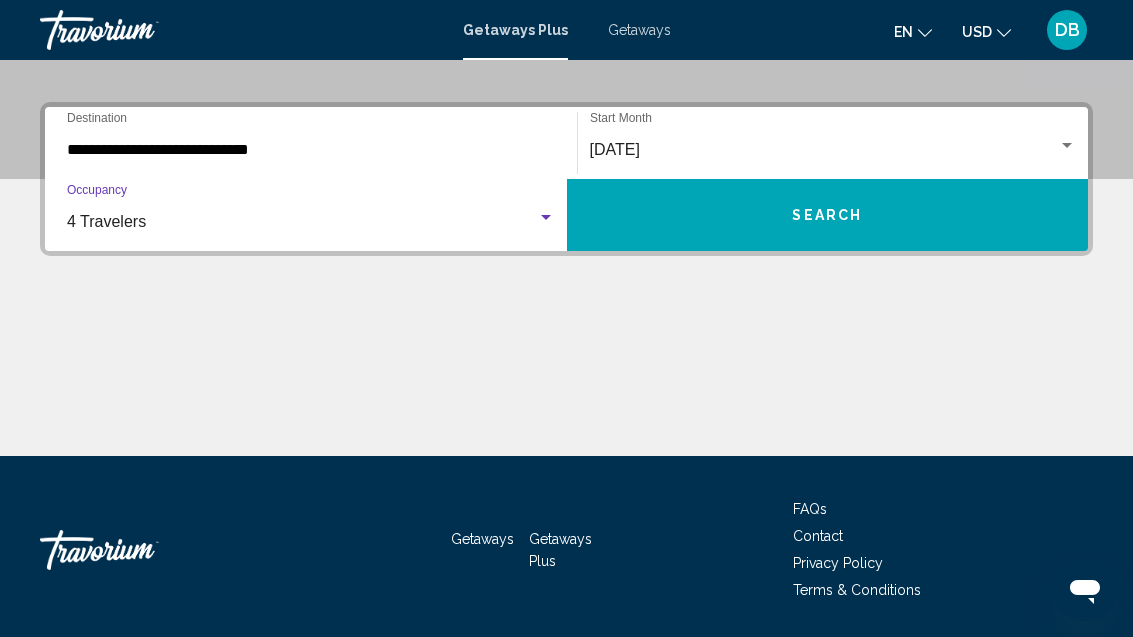 click on "Search" at bounding box center (828, 215) 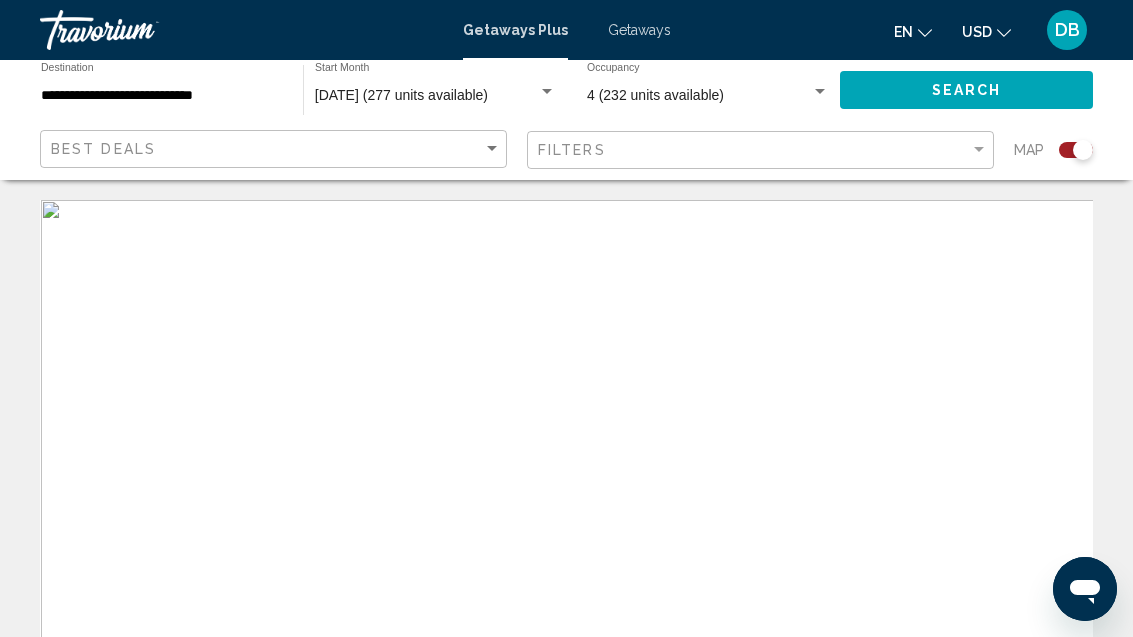 click on "To navigate the map with touch gestures double-tap and hold your finger on the map, then drag the map. To navigate, press the arrow keys. 277 Getaways Plus units available across 20 Resorts Save up to  100%   [GEOGRAPHIC_DATA] [GEOGRAPHIC_DATA]  -  This is an adults only resort
[GEOGRAPHIC_DATA], [GEOGRAPHIC_DATA], [GEOGRAPHIC_DATA] From $749.00 USD $0.00 USD For 7 nights You save  $749.00 USD   temp
[GEOGRAPHIC_DATA]
[GEOGRAPHIC_DATA]    ( 10 units )  Save up to  100%   [GEOGRAPHIC_DATA] [GEOGRAPHIC_DATA] - 3 Nights  Resort  -  This is an adults only resort
[GEOGRAPHIC_DATA], [GEOGRAPHIC_DATA], [GEOGRAPHIC_DATA] From $749.00 USD $0.00 USD For 3 nights You save  $749.00 USD   temp
[GEOGRAPHIC_DATA]
[GEOGRAPHIC_DATA]    ( 10 units )  Save up to  100%  Resort  -  From" at bounding box center [566, 2621] 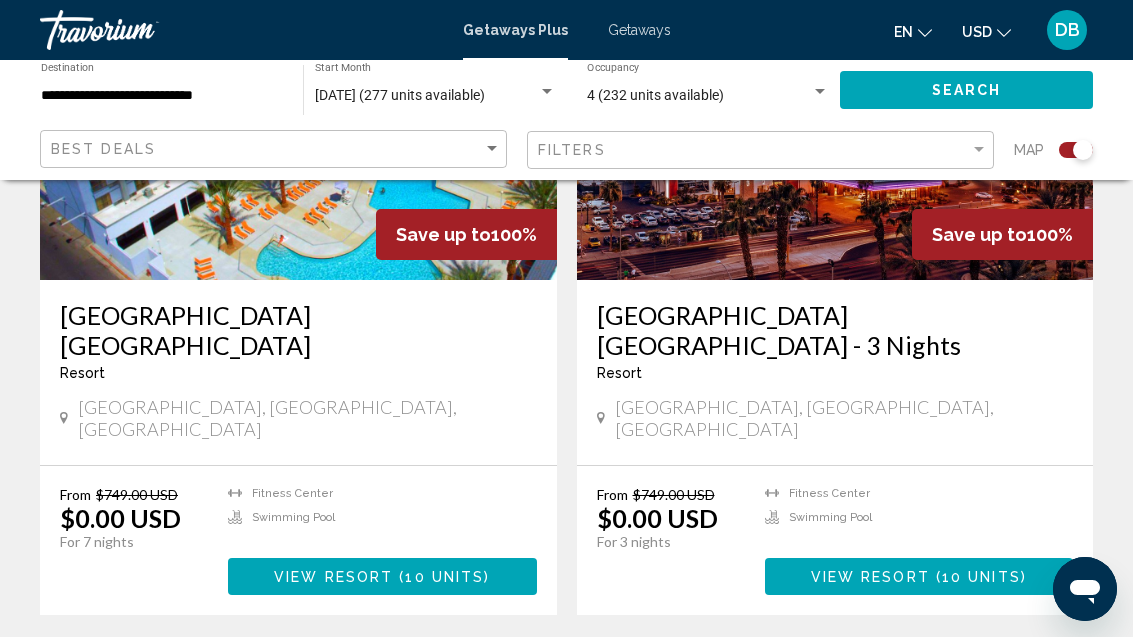 scroll, scrollTop: 928, scrollLeft: 0, axis: vertical 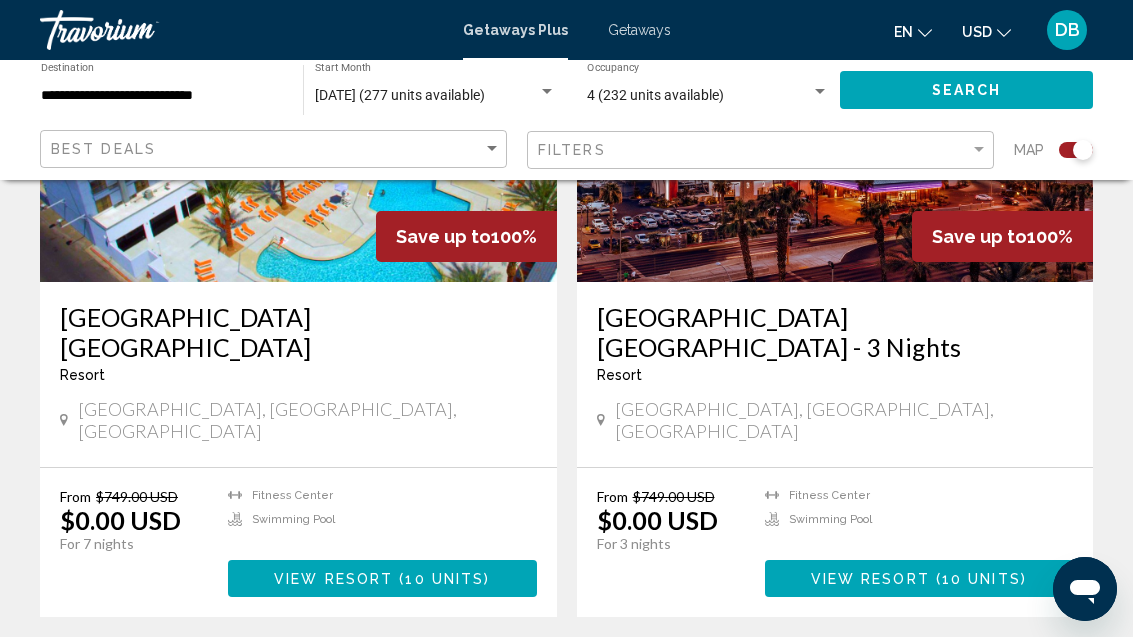 click on "View Resort    ( 10 units )" at bounding box center [382, 578] 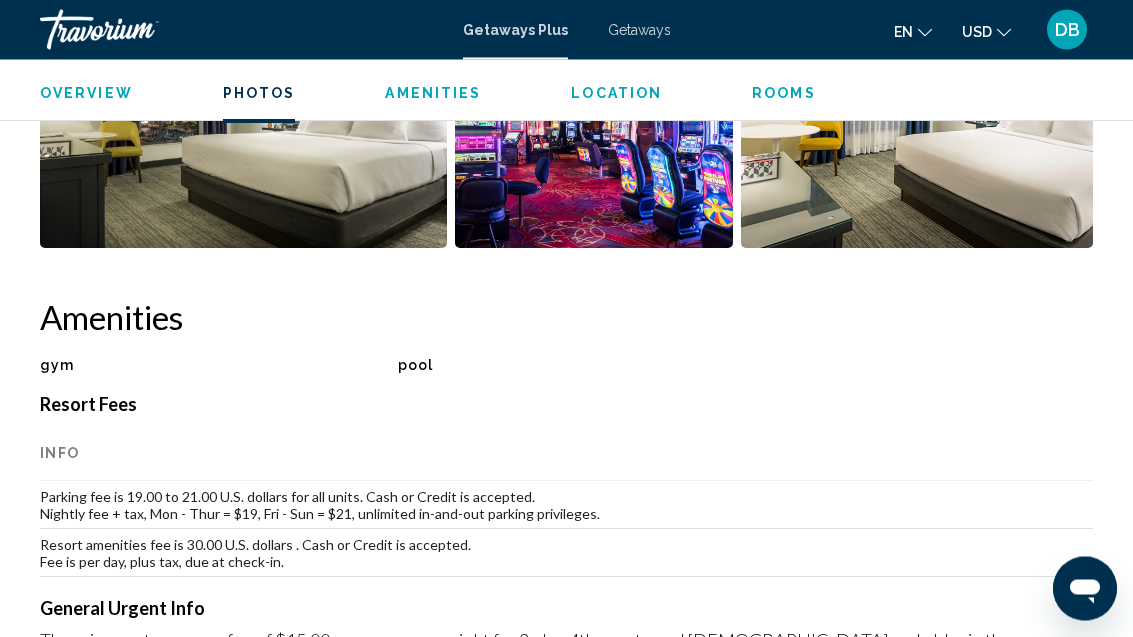 scroll, scrollTop: 1797, scrollLeft: 0, axis: vertical 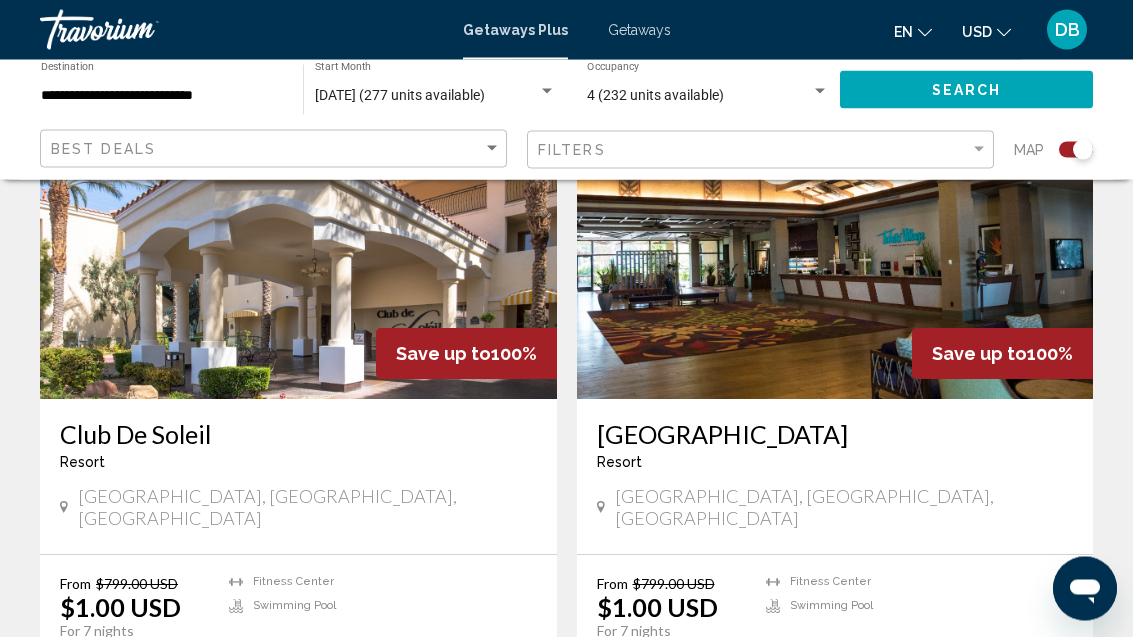click on "2" at bounding box center (602, 765) 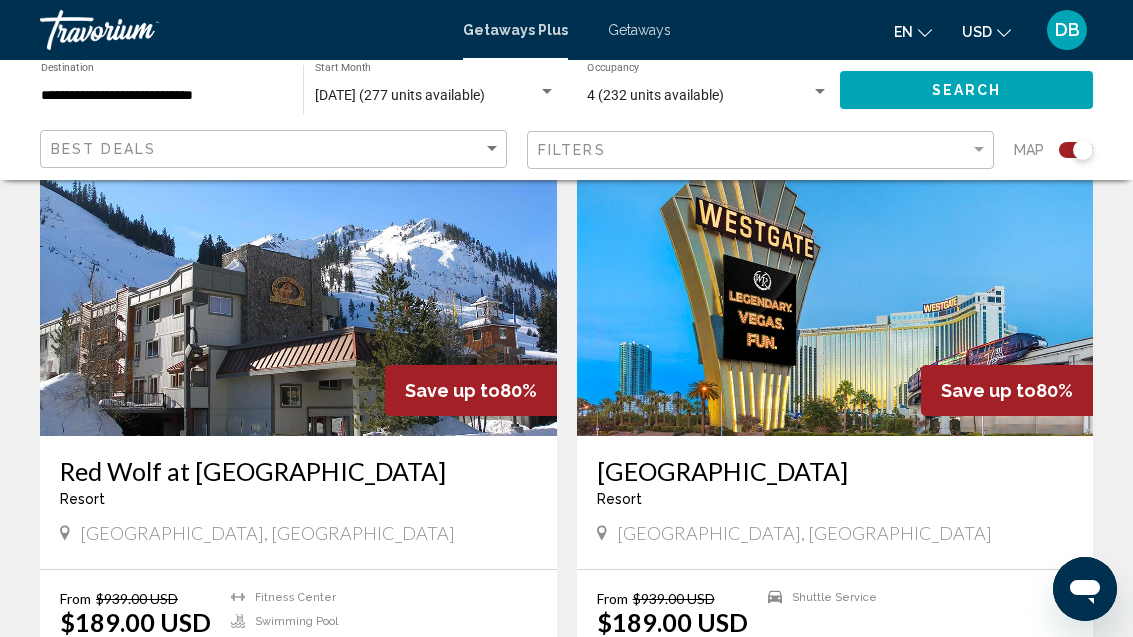 scroll, scrollTop: 1469, scrollLeft: 0, axis: vertical 